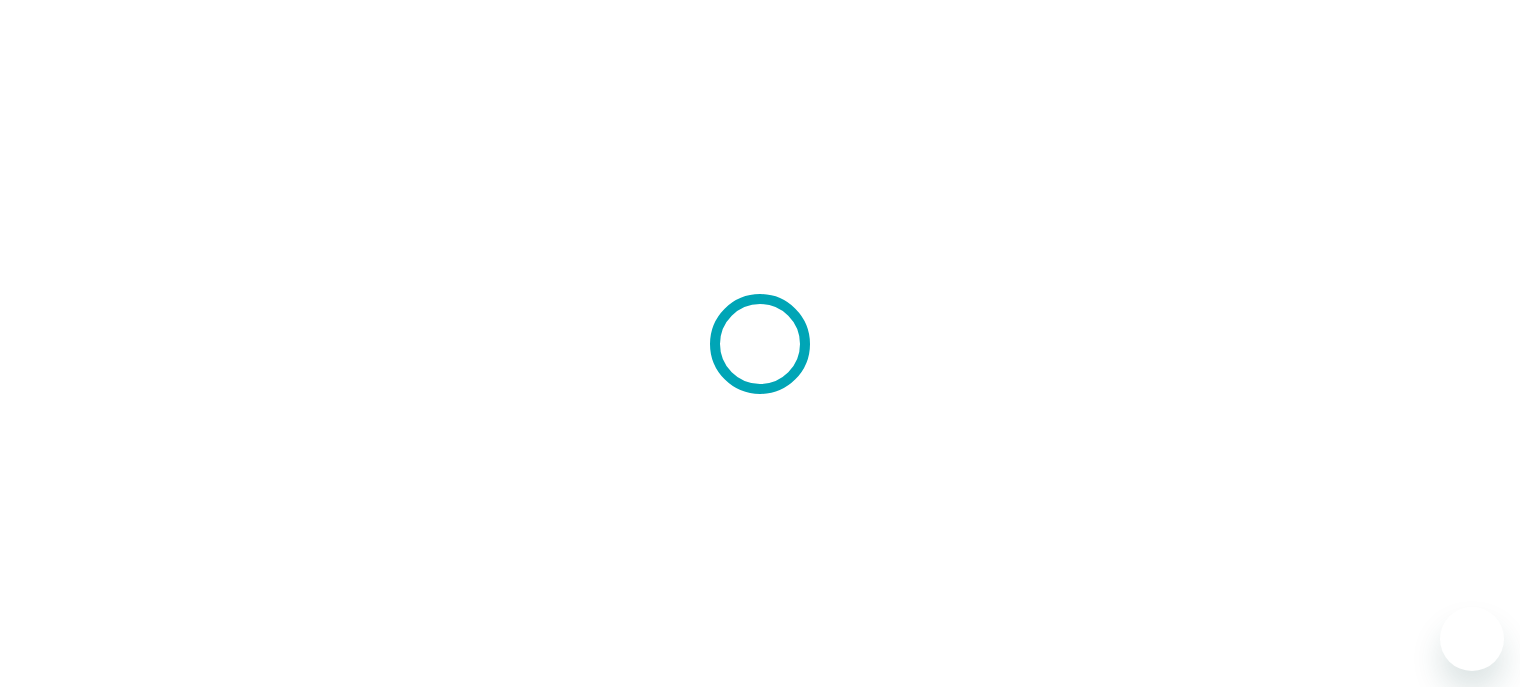scroll, scrollTop: 0, scrollLeft: 0, axis: both 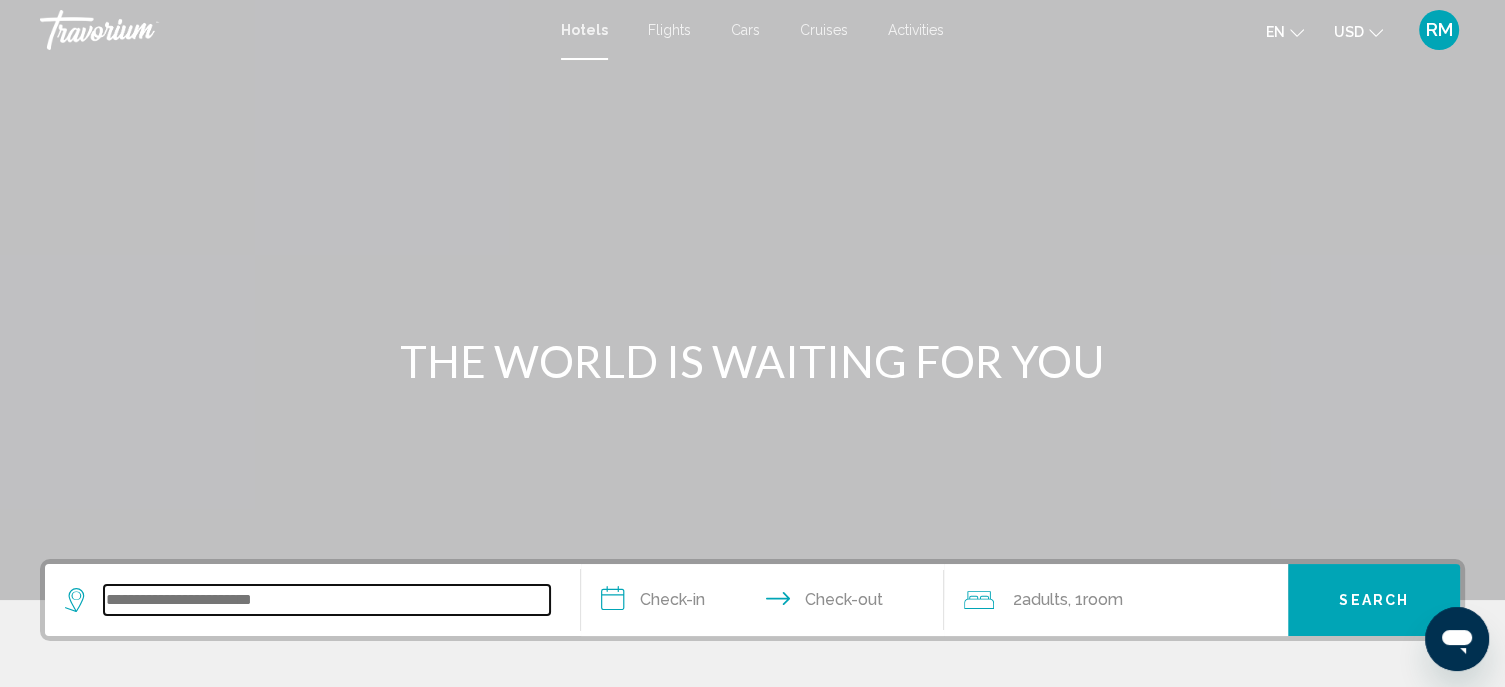 click at bounding box center [327, 600] 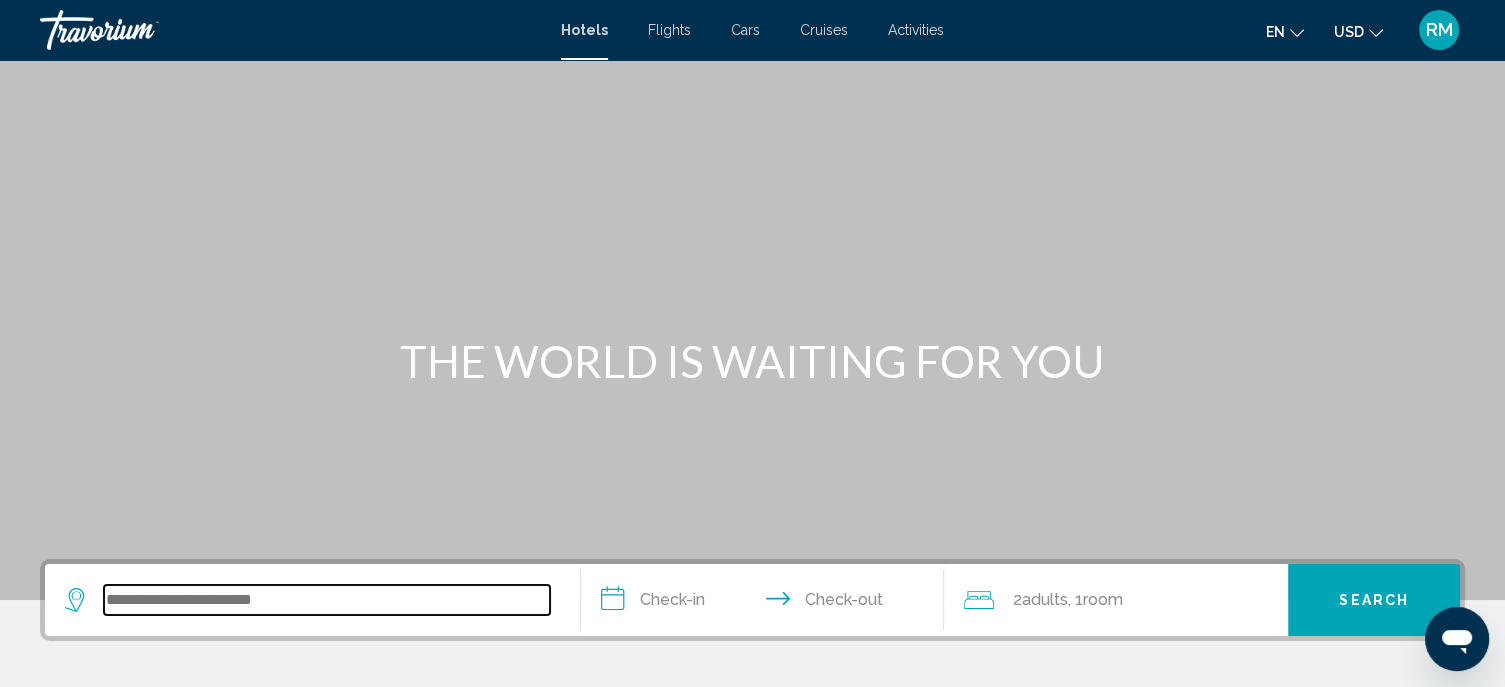 scroll, scrollTop: 493, scrollLeft: 0, axis: vertical 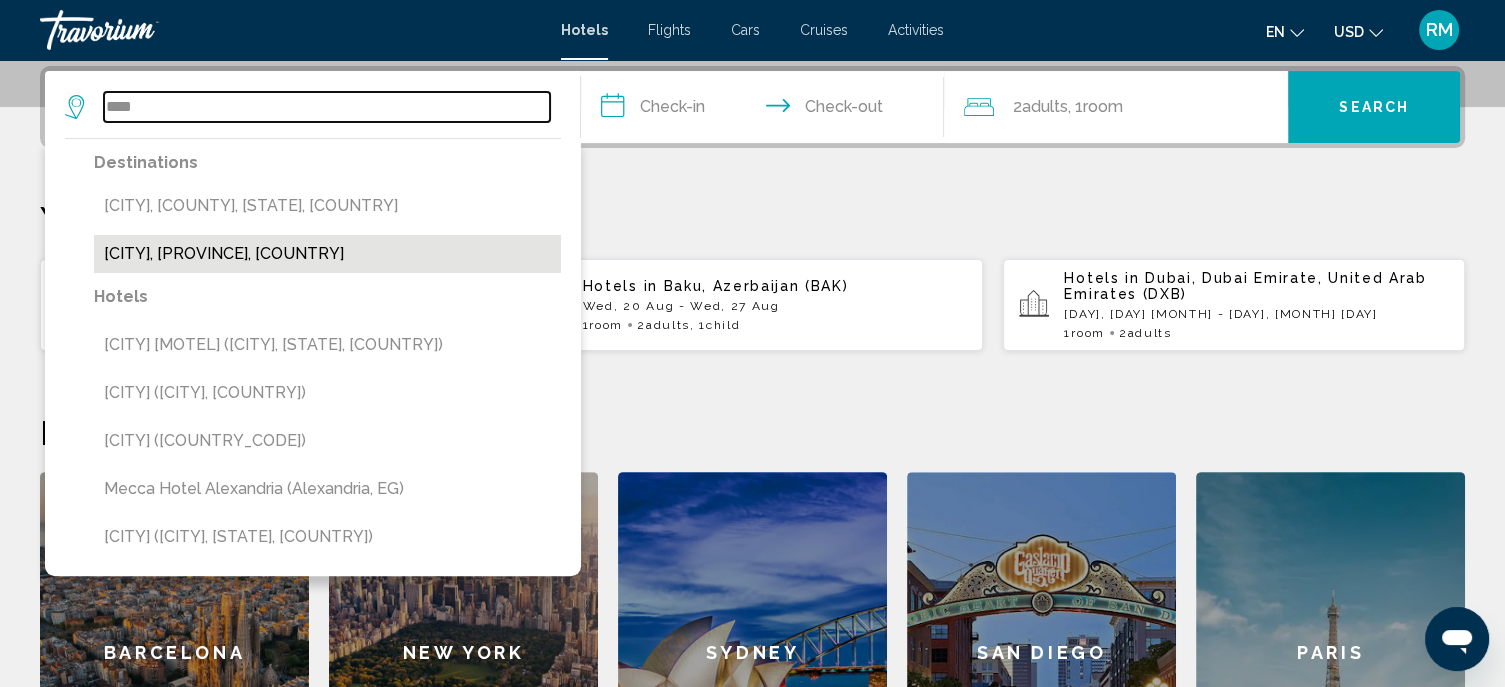 type on "****" 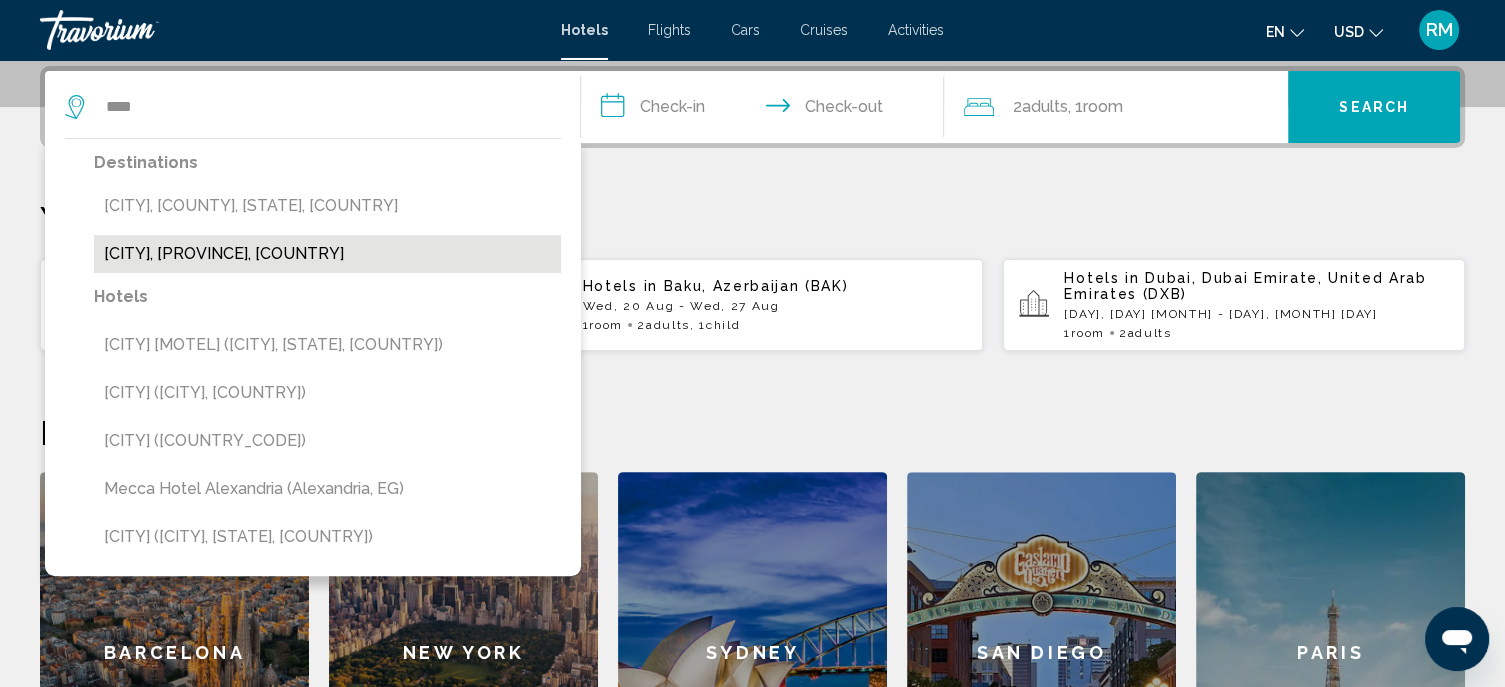 click on "[CITY], [PROVINCE], [COUNTRY]" at bounding box center [327, 254] 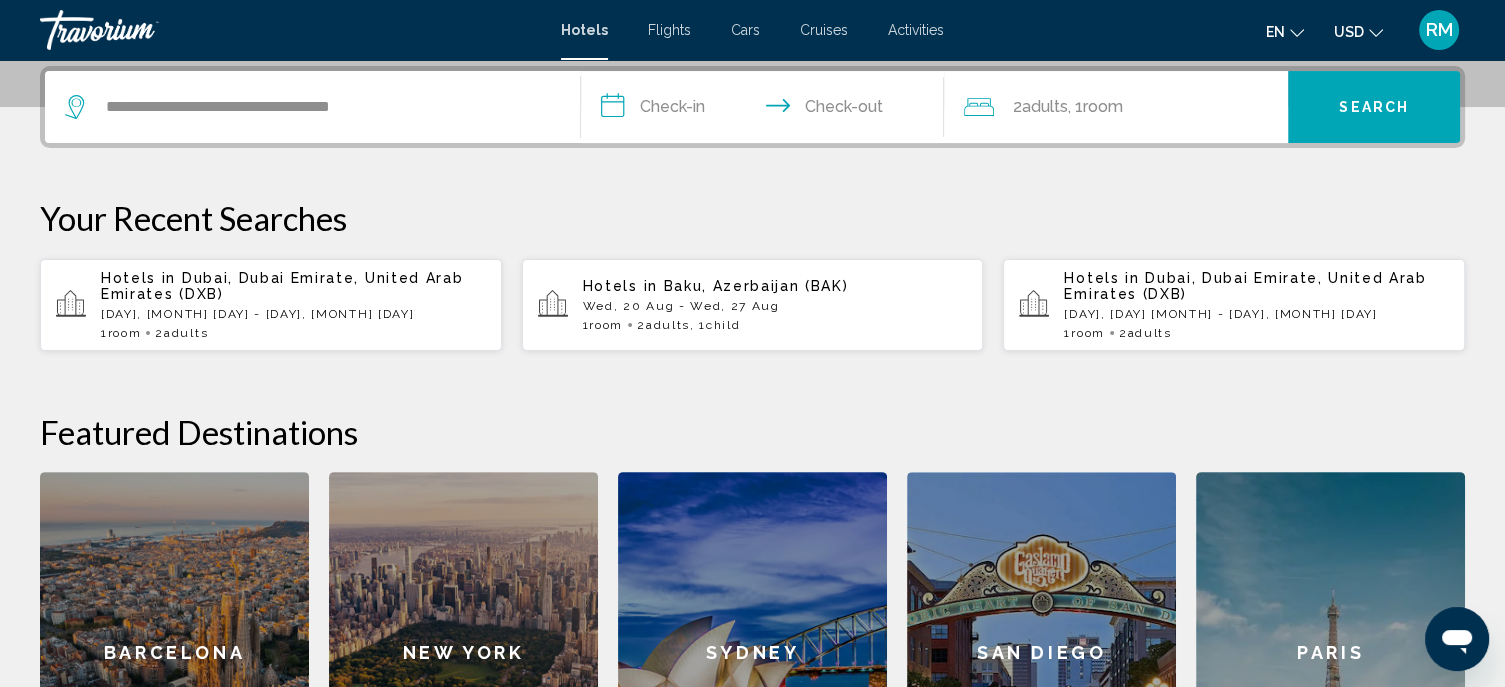 click on "**********" at bounding box center (767, 110) 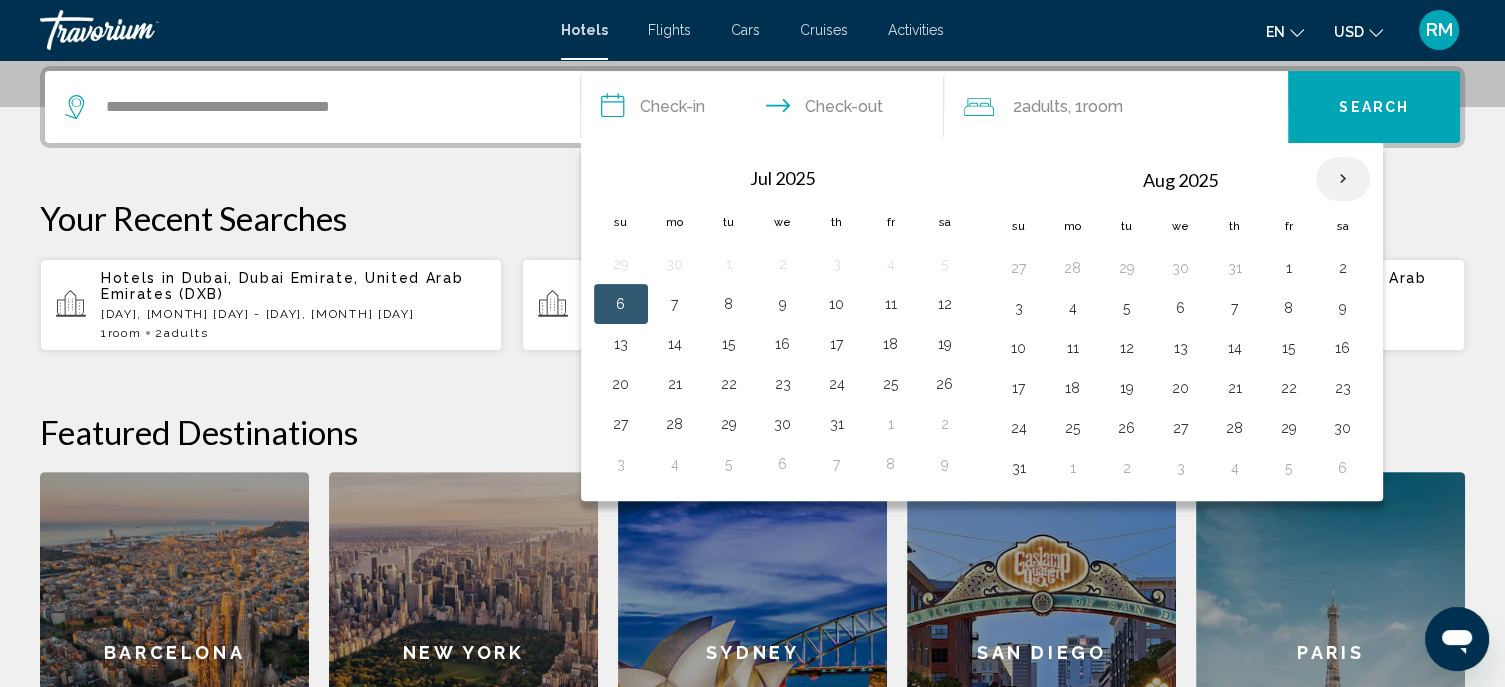 click at bounding box center (1343, 179) 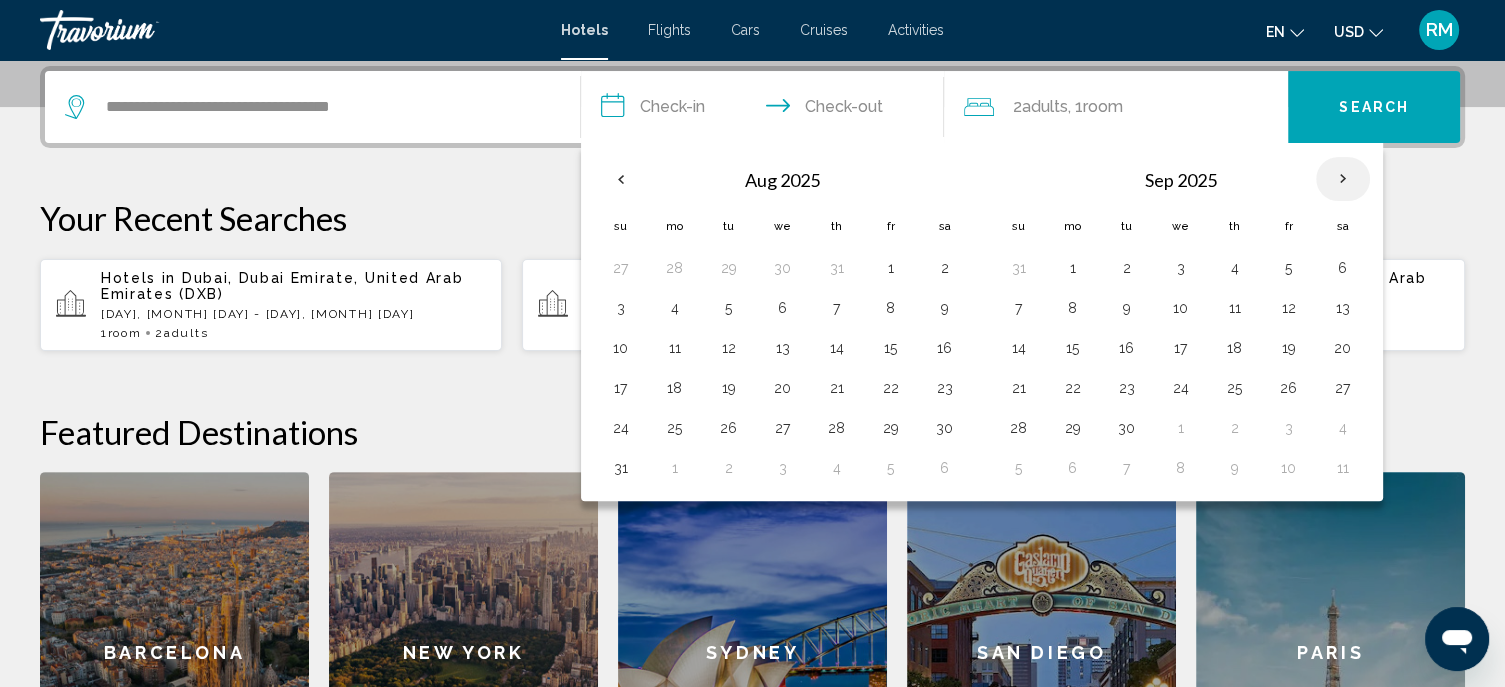 click at bounding box center [1343, 179] 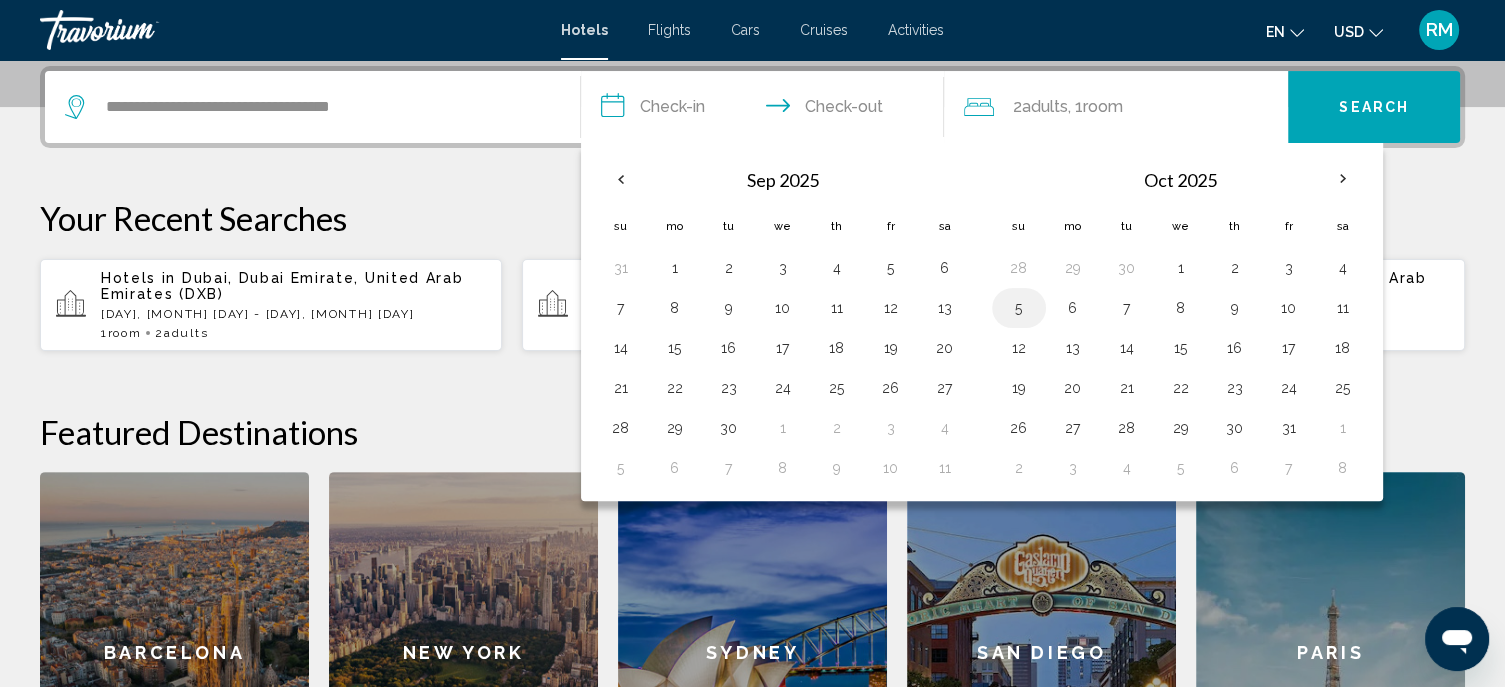 click on "5" at bounding box center [1019, 308] 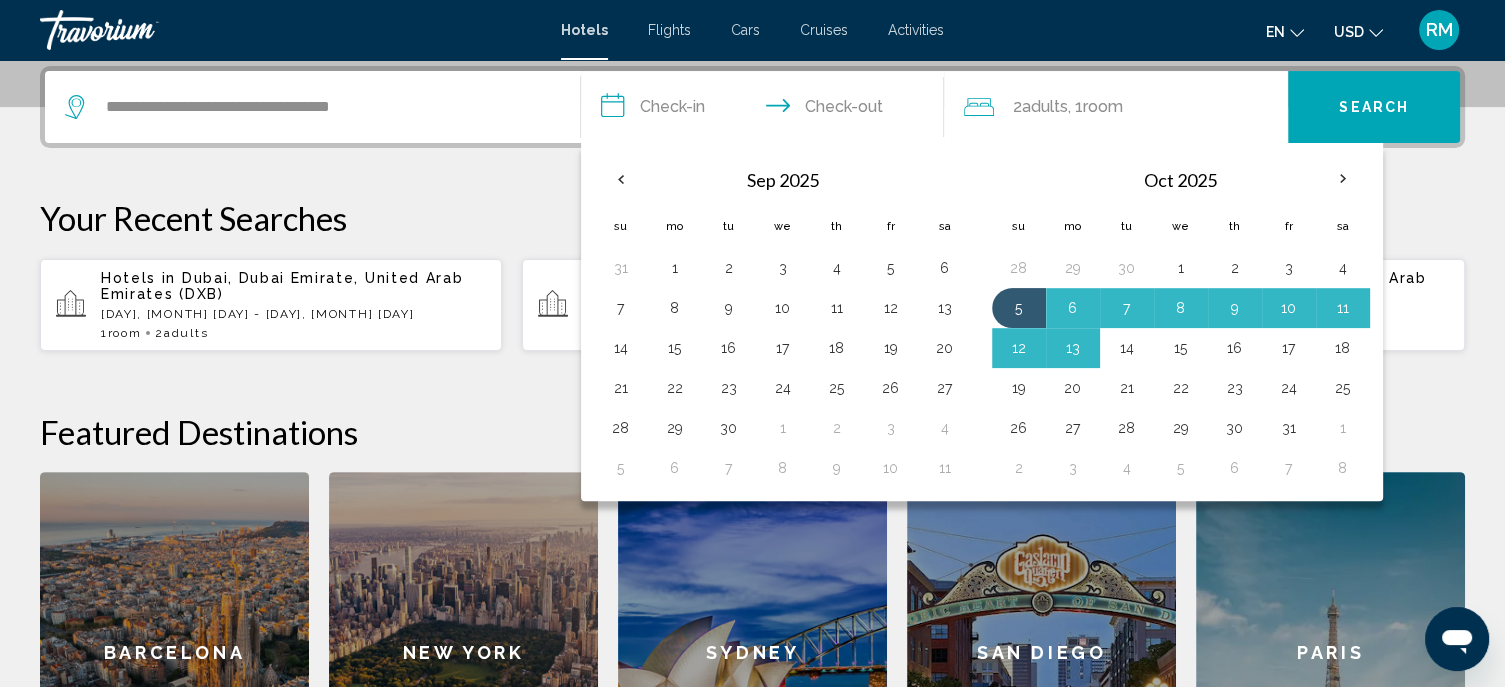 click on "14" at bounding box center (1127, 348) 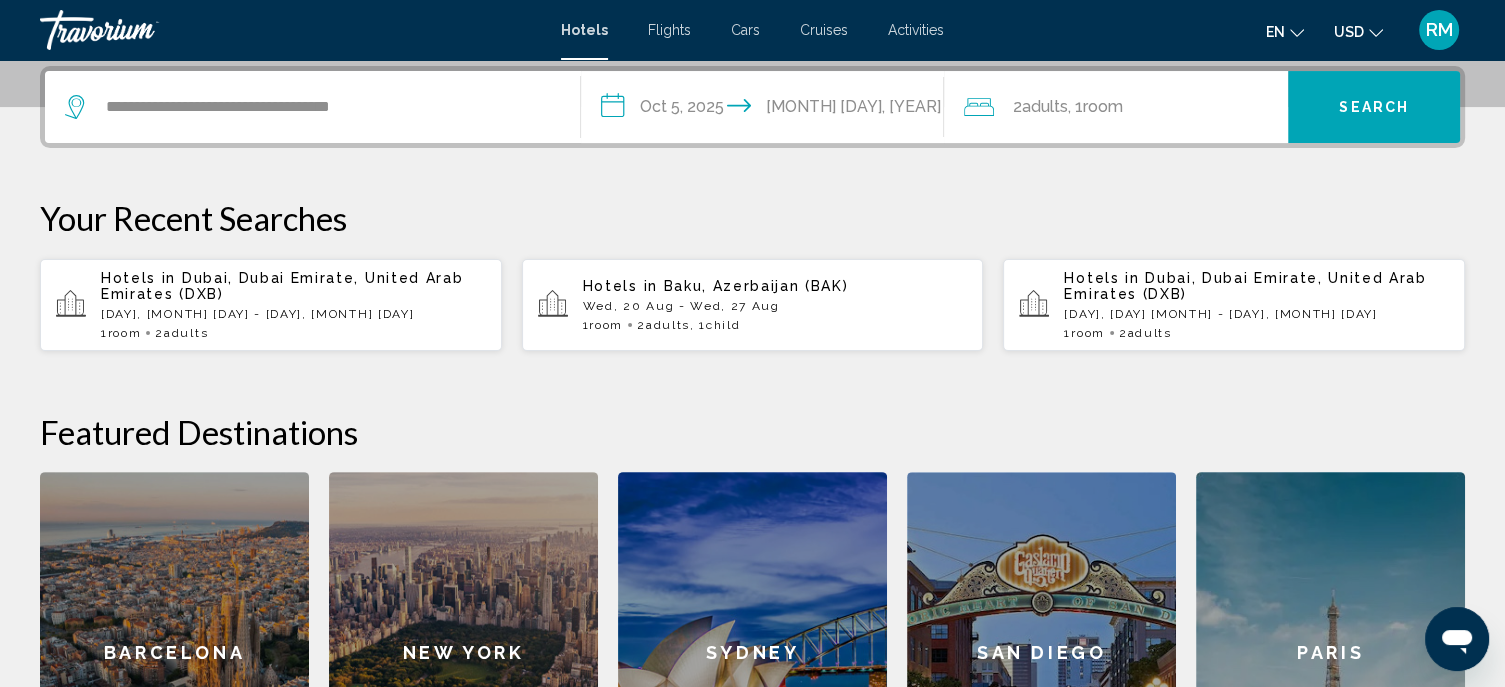 click on "Search" at bounding box center (1374, 108) 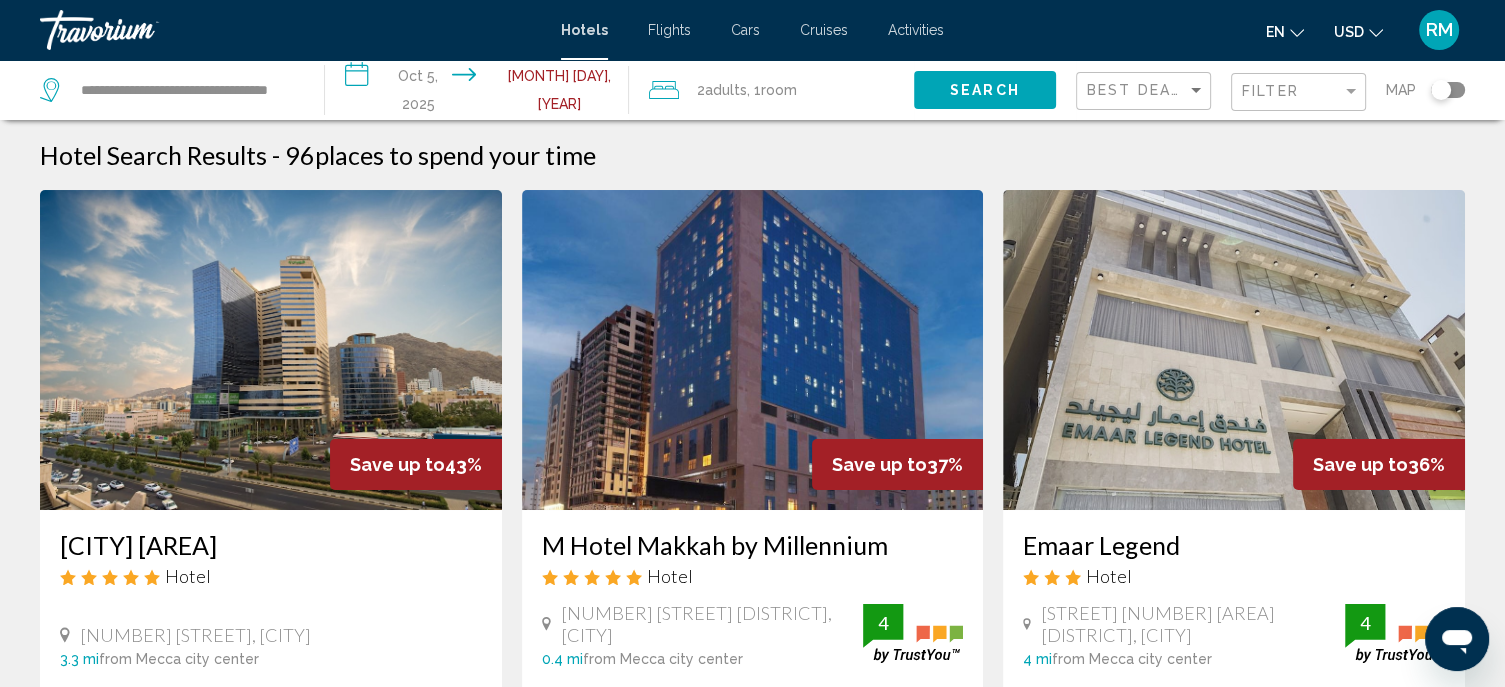 scroll, scrollTop: 100, scrollLeft: 0, axis: vertical 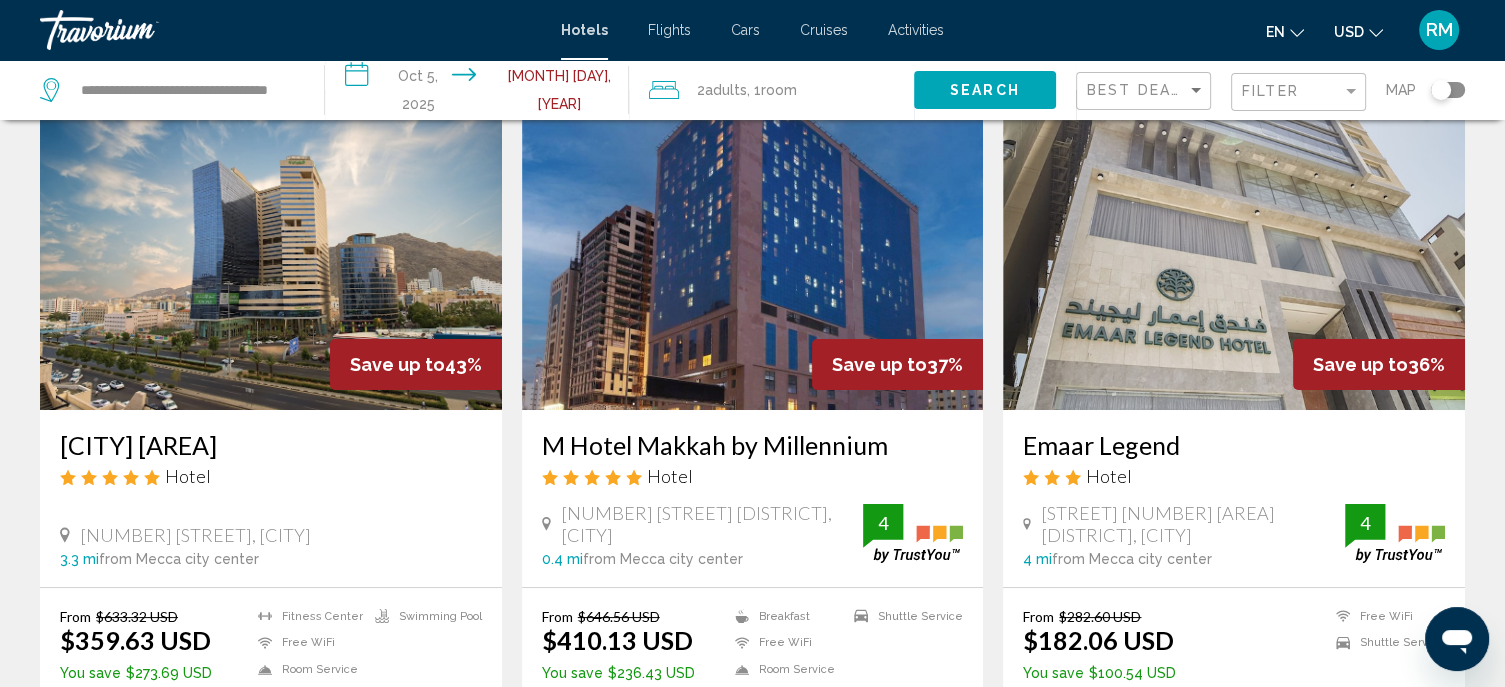 click at bounding box center (271, 250) 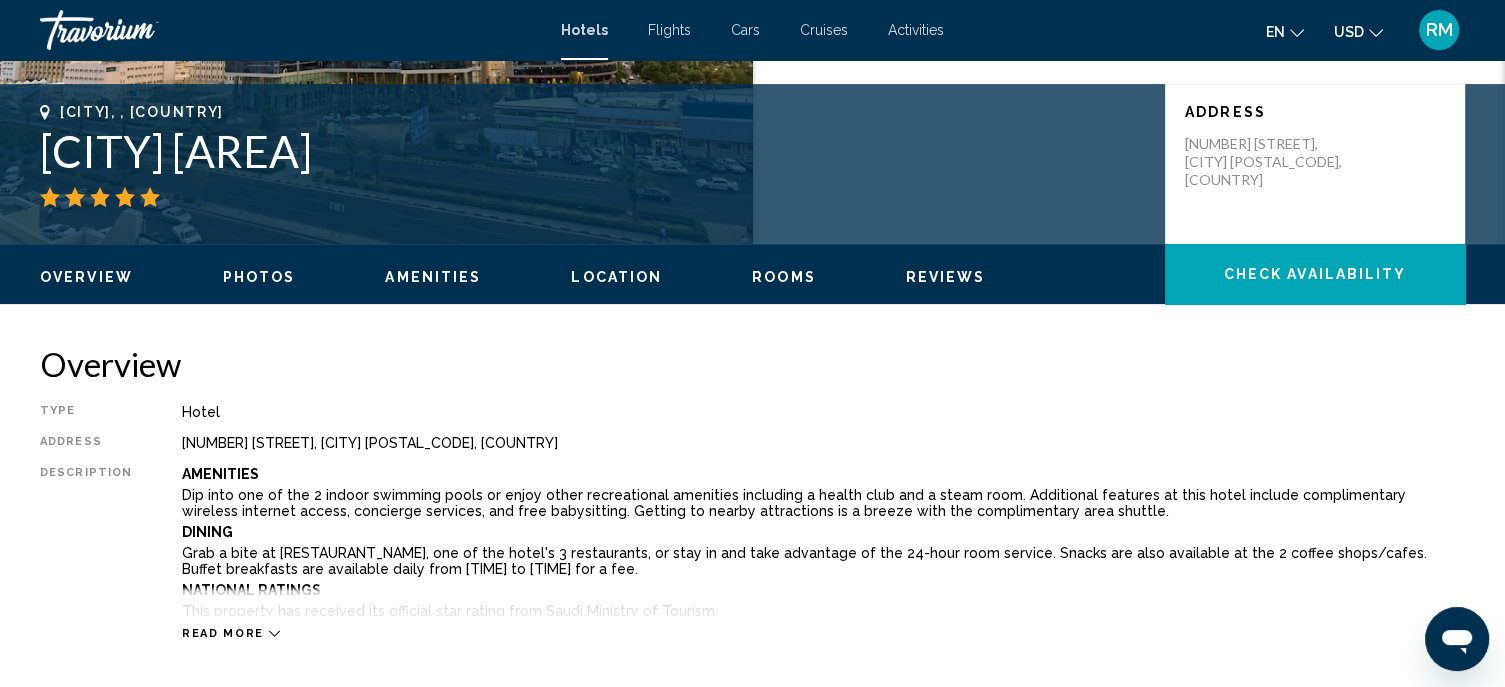 scroll, scrollTop: 0, scrollLeft: 0, axis: both 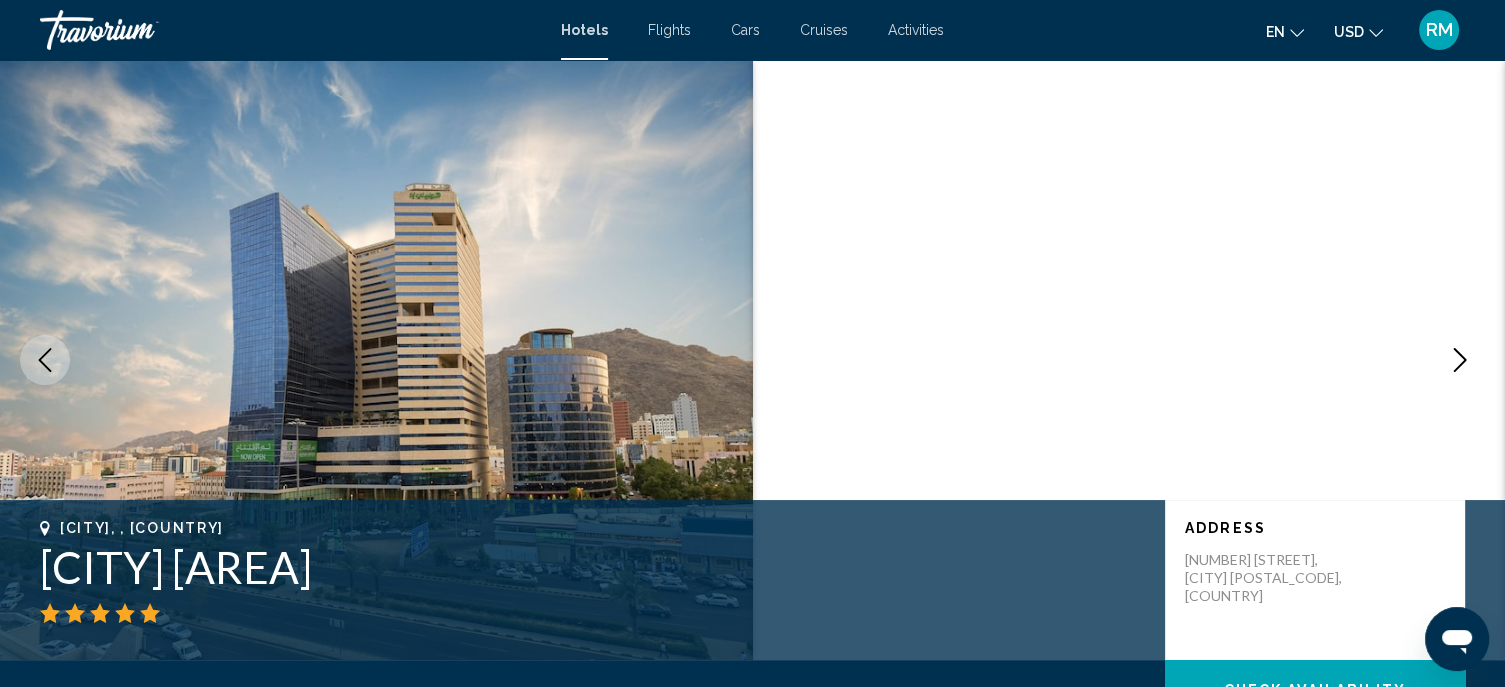 click at bounding box center (1460, 360) 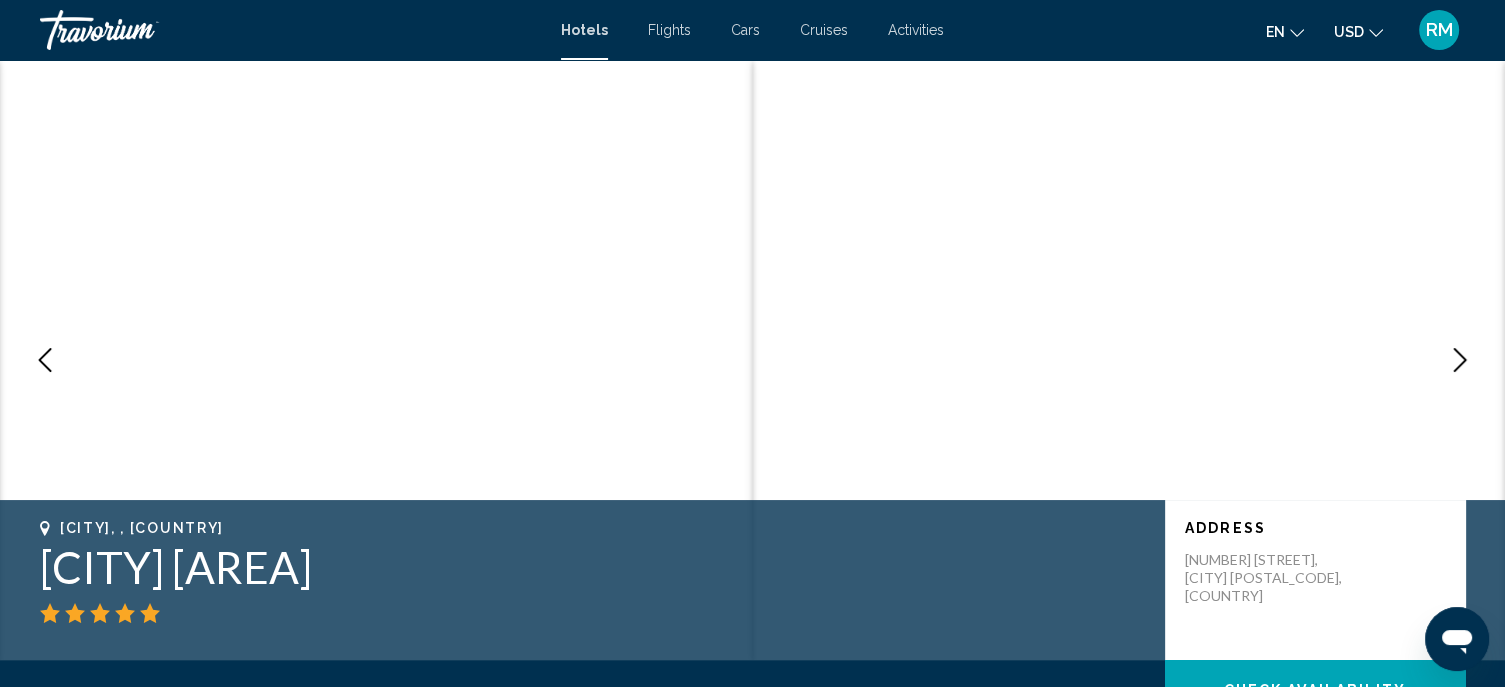 click at bounding box center [1460, 360] 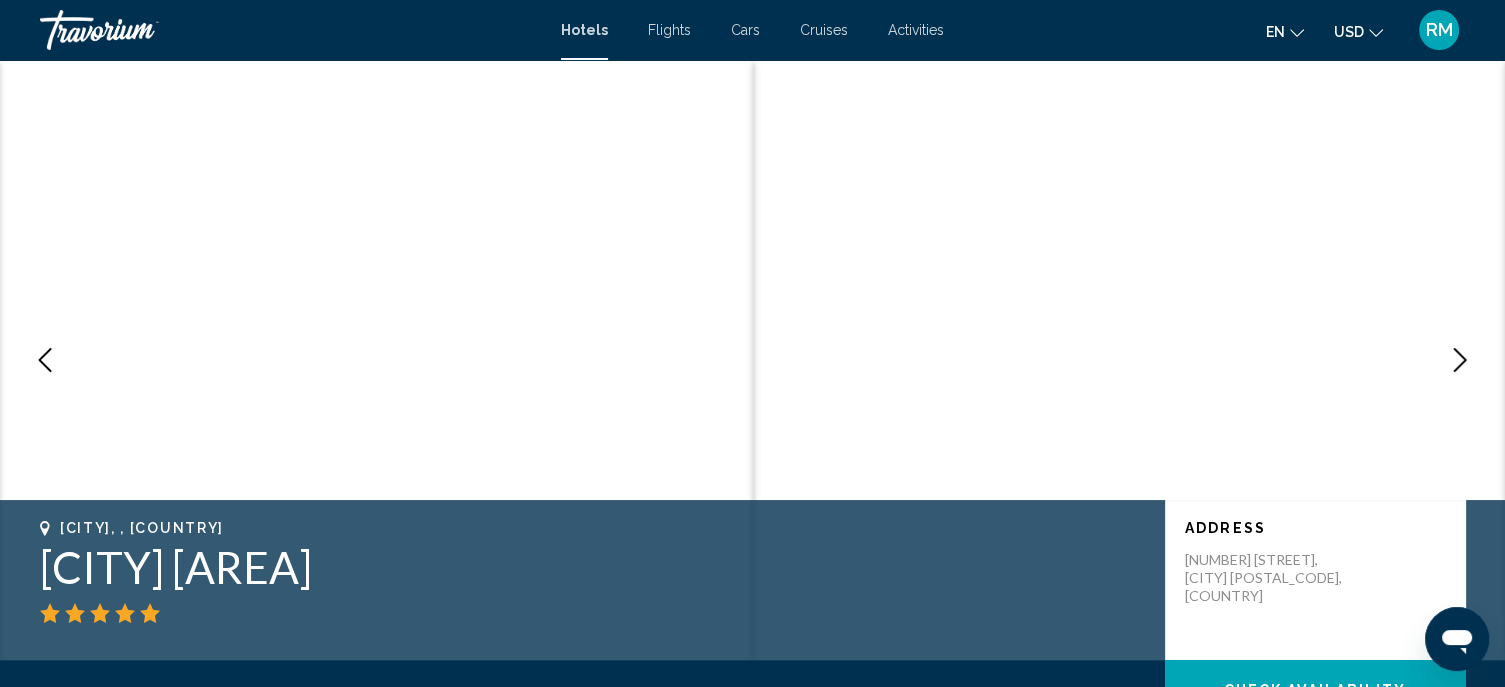 click at bounding box center [1460, 360] 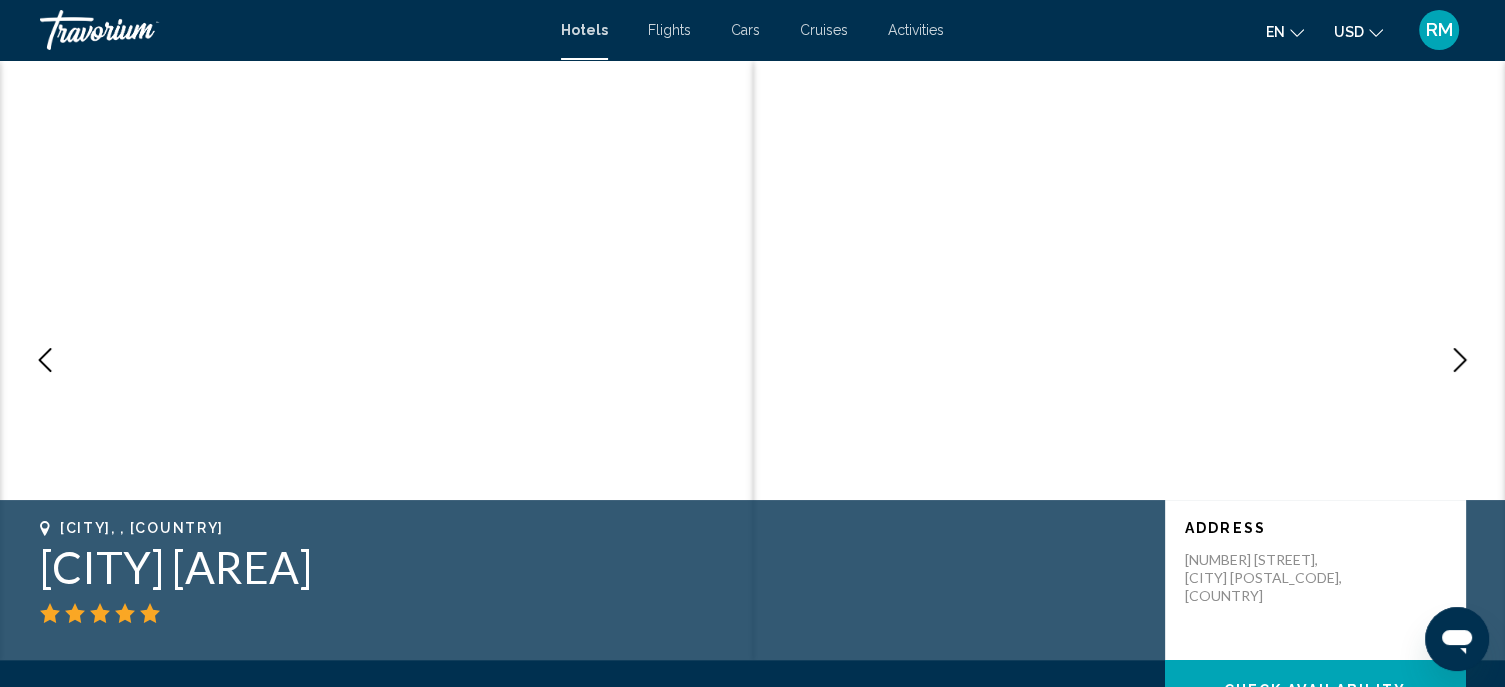 click at bounding box center [1460, 360] 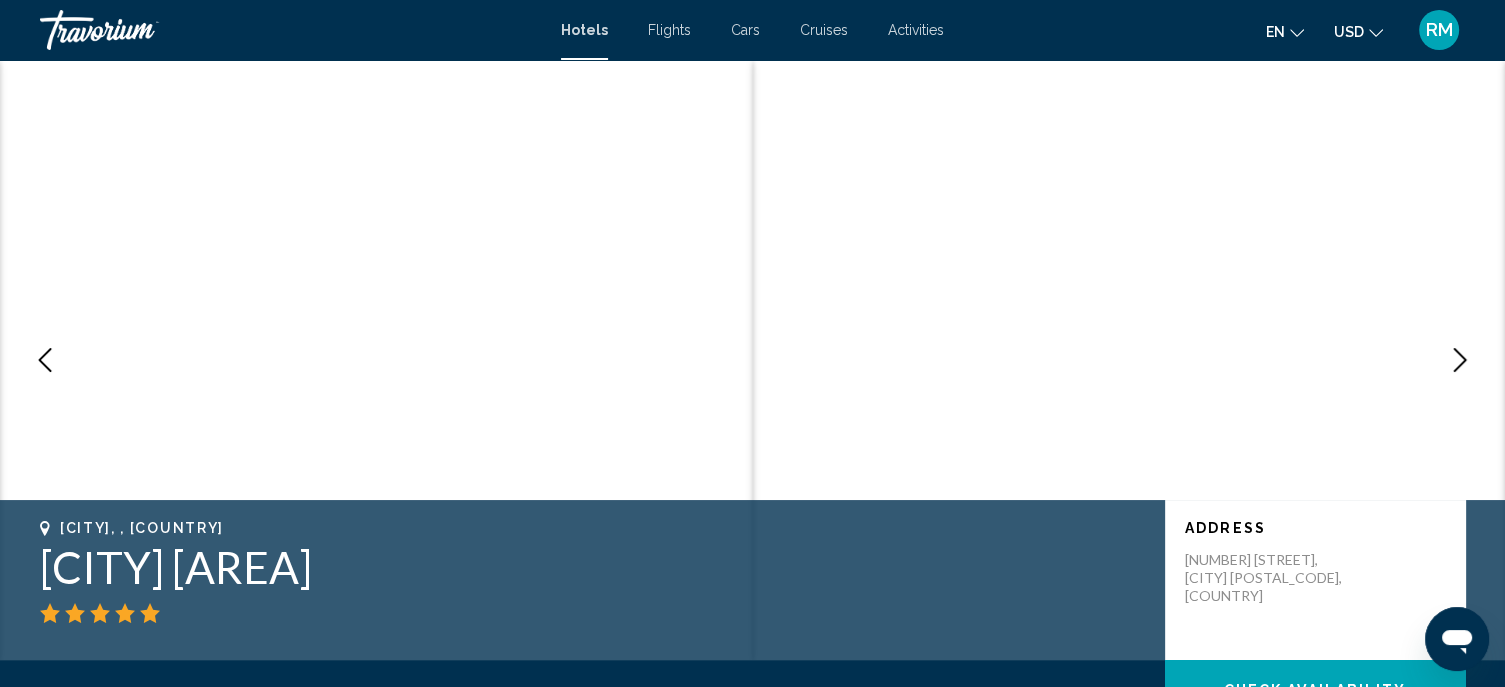 click at bounding box center (1460, 360) 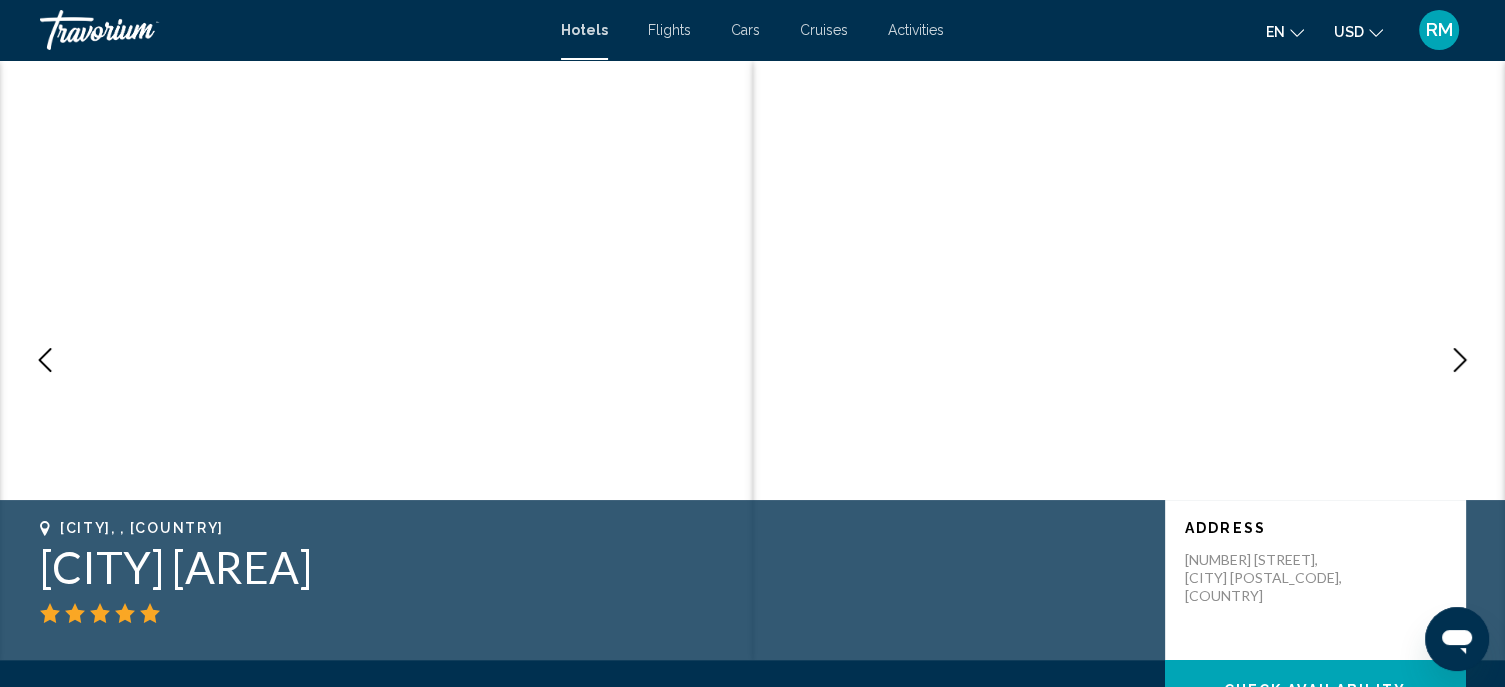 click at bounding box center (1460, 360) 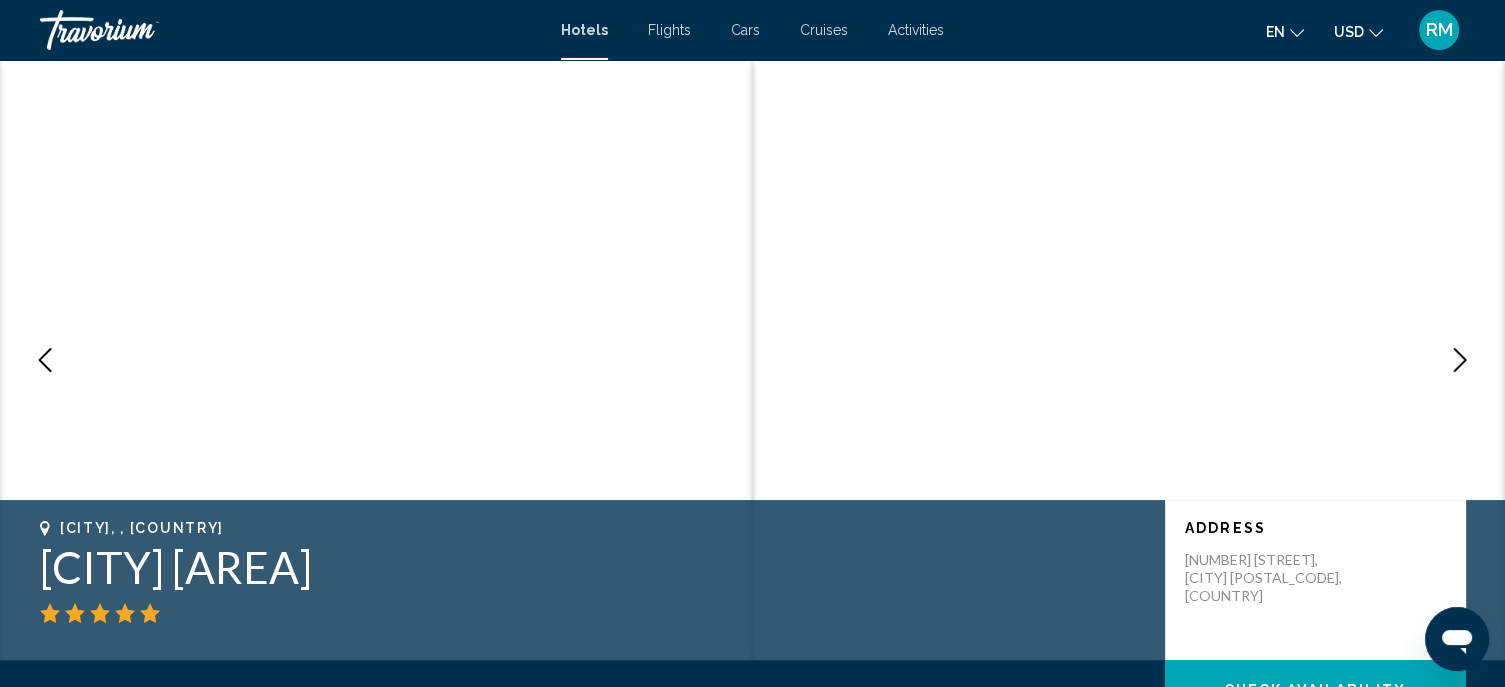 click at bounding box center (1460, 360) 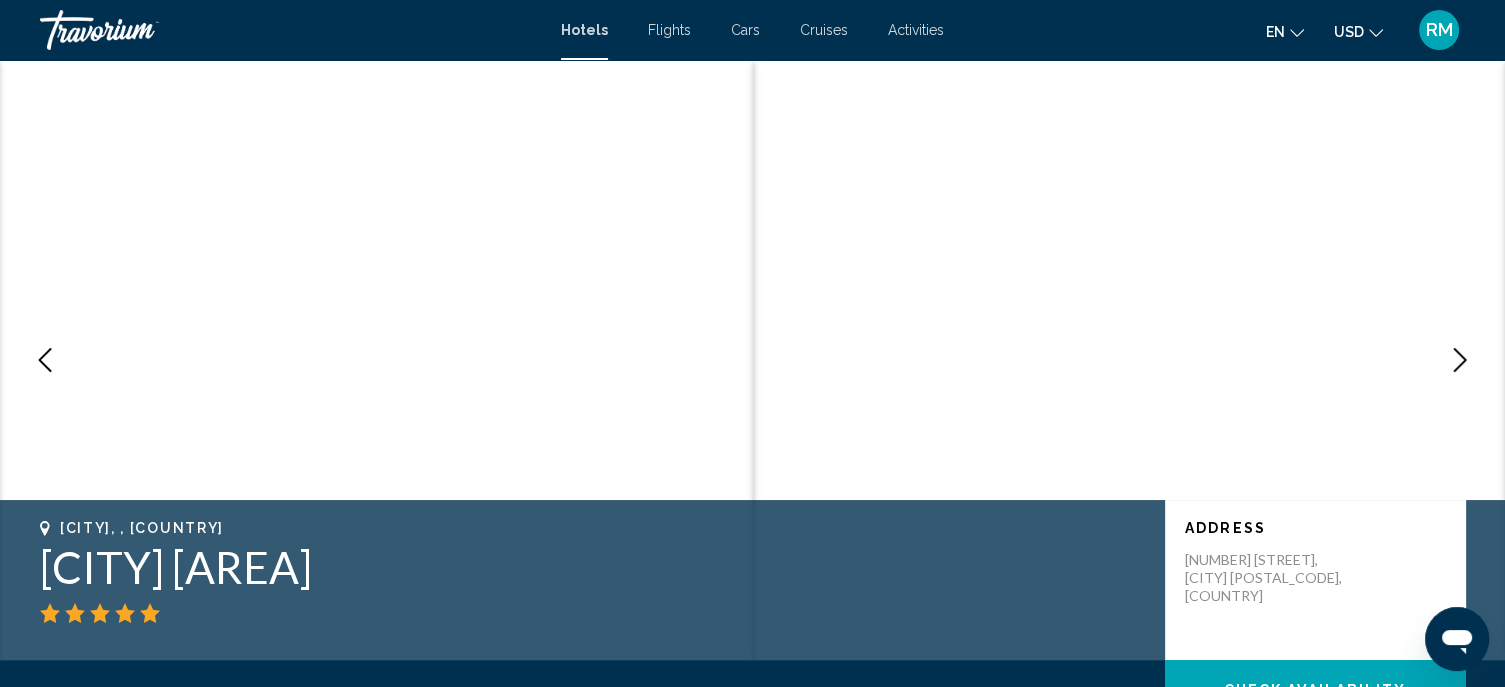 click at bounding box center (1460, 360) 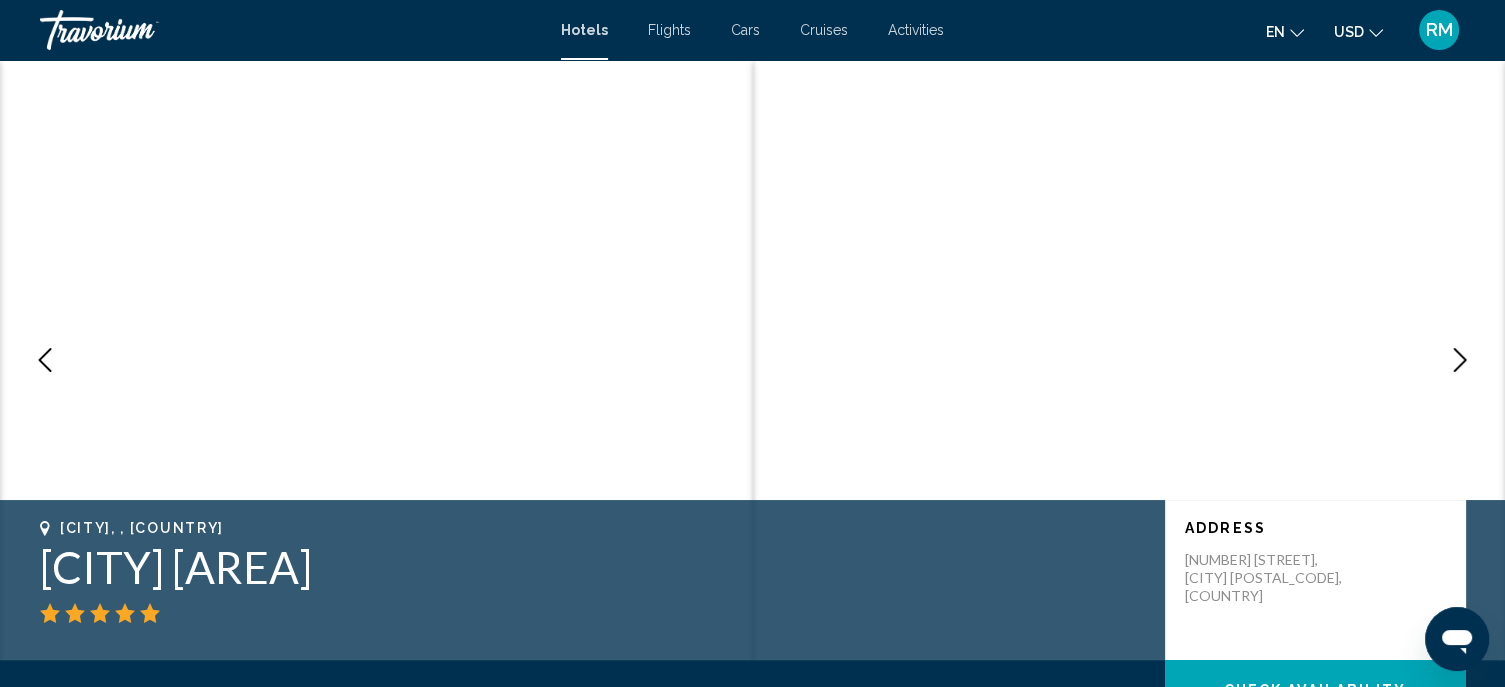 click at bounding box center [1460, 360] 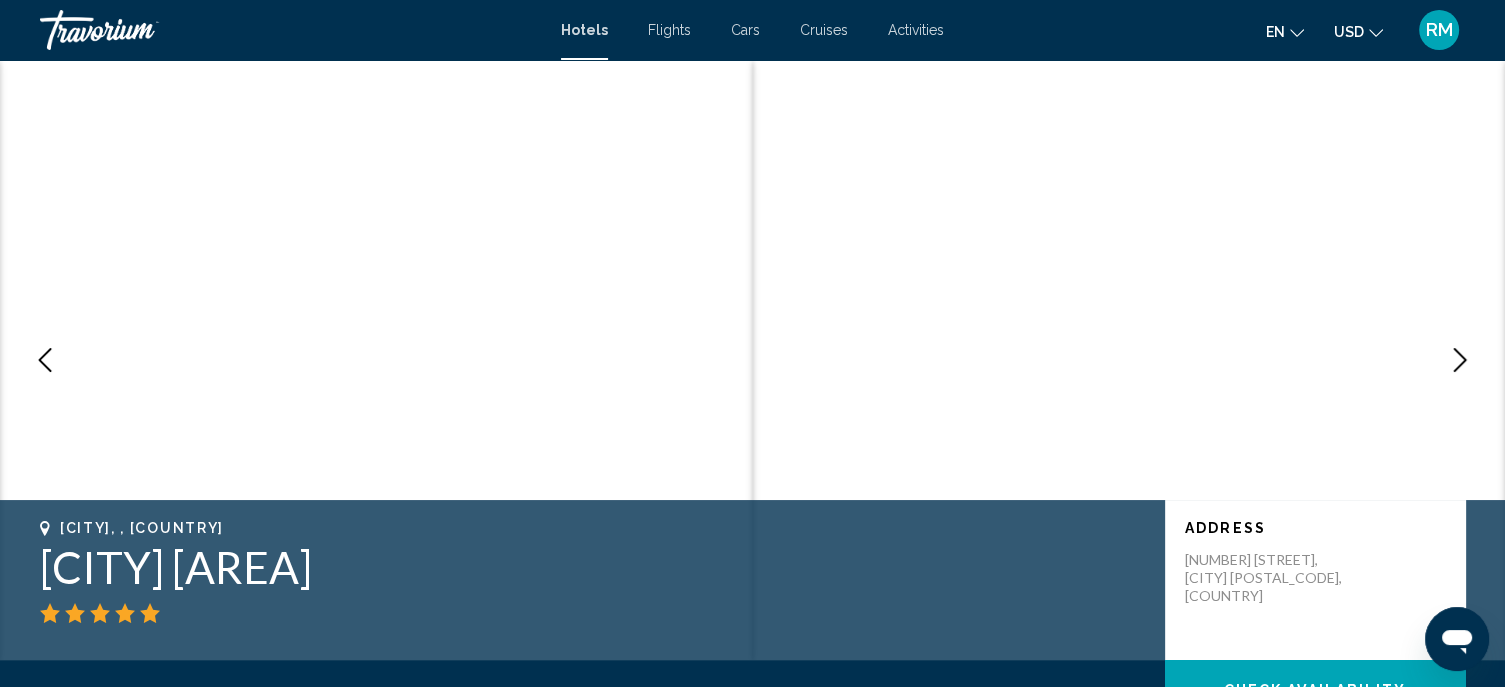 click at bounding box center [1460, 360] 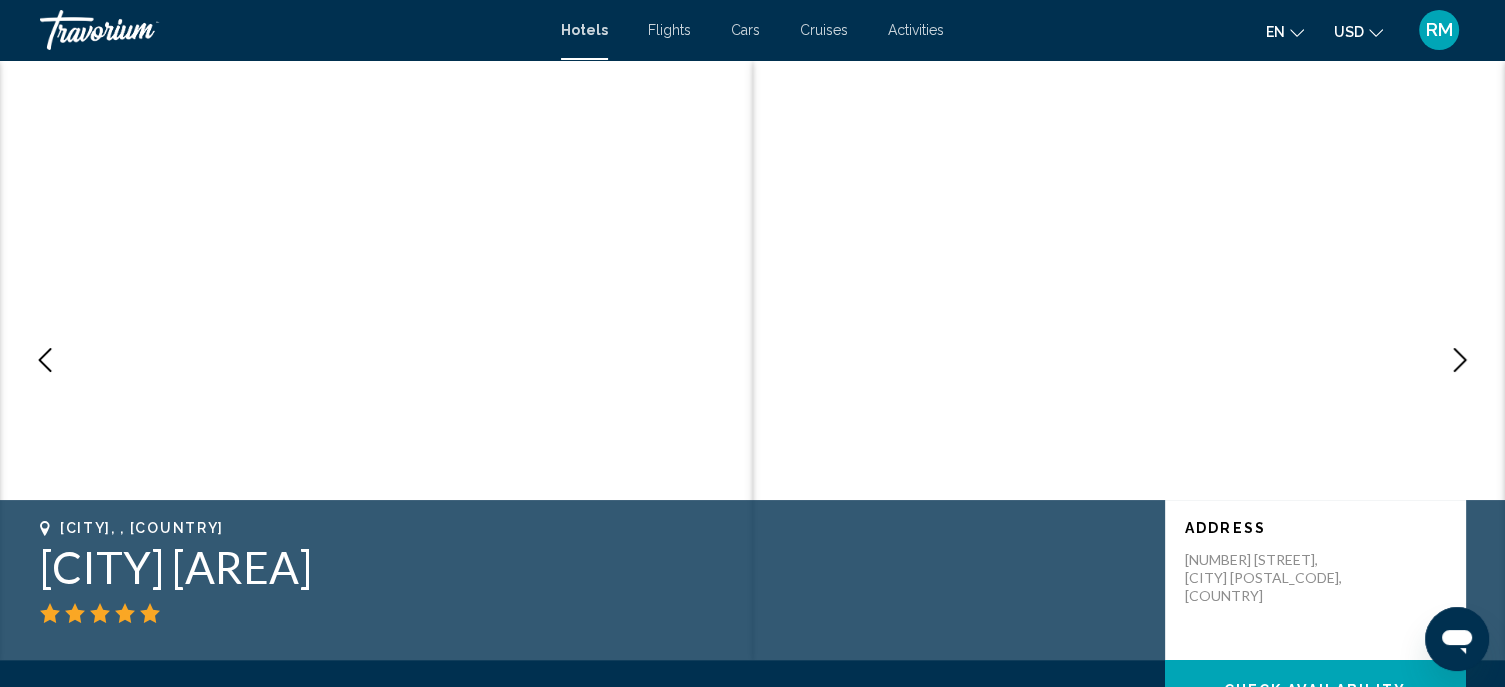 click at bounding box center (1460, 360) 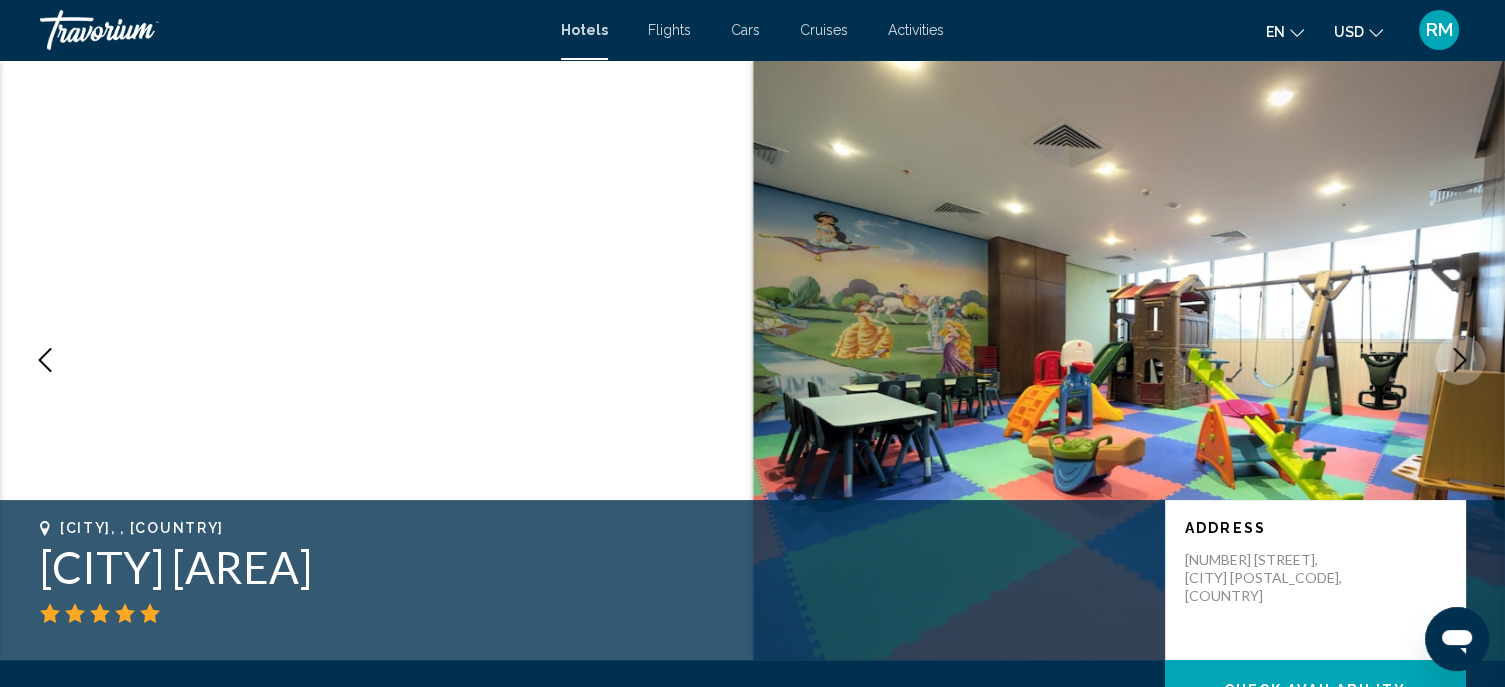 click at bounding box center (1460, 360) 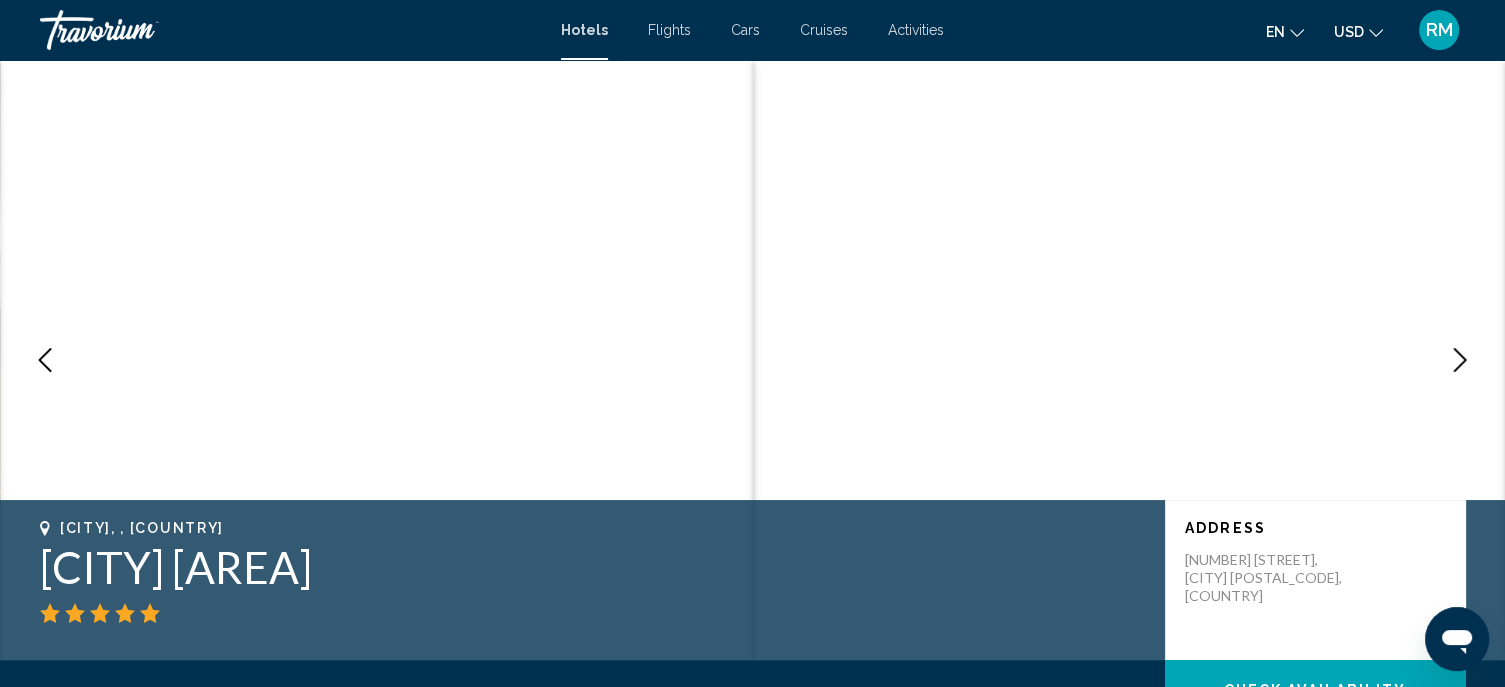 click at bounding box center [1460, 360] 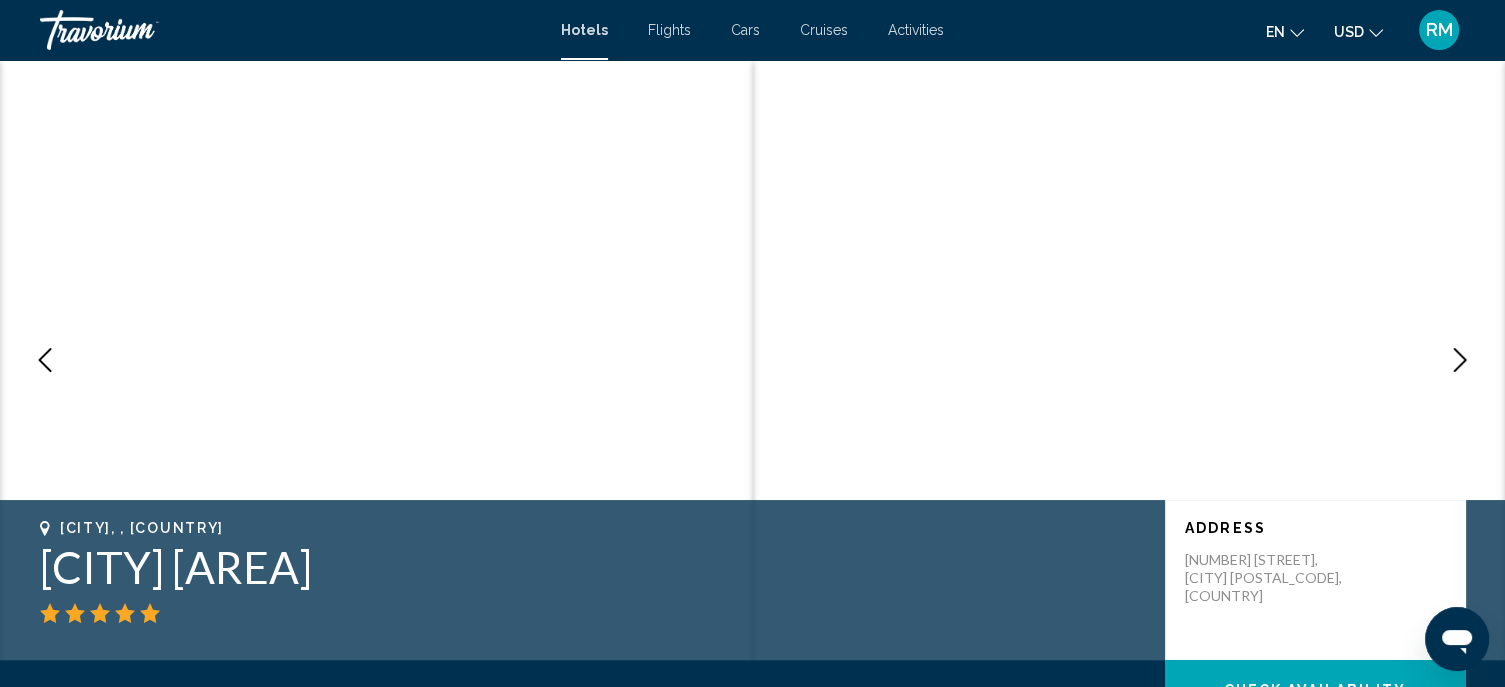 click at bounding box center [1460, 360] 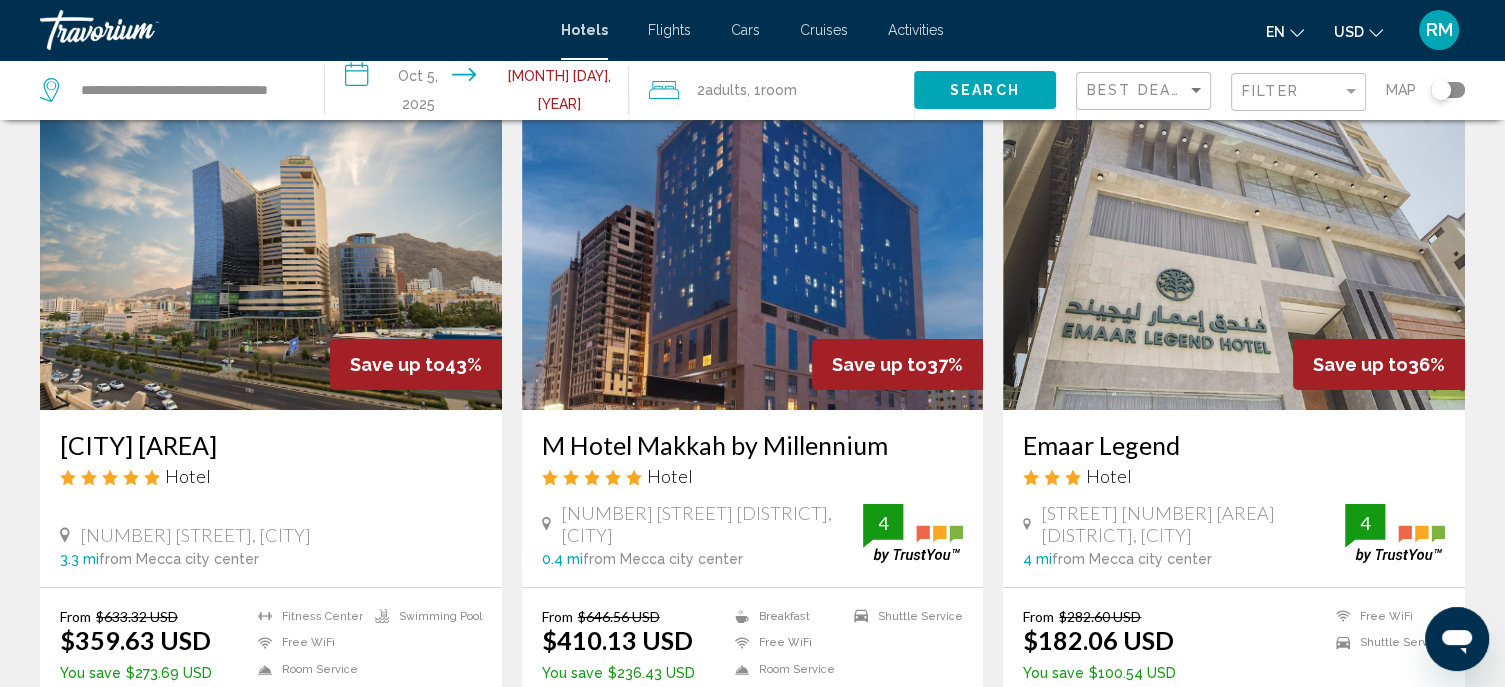 scroll, scrollTop: 200, scrollLeft: 0, axis: vertical 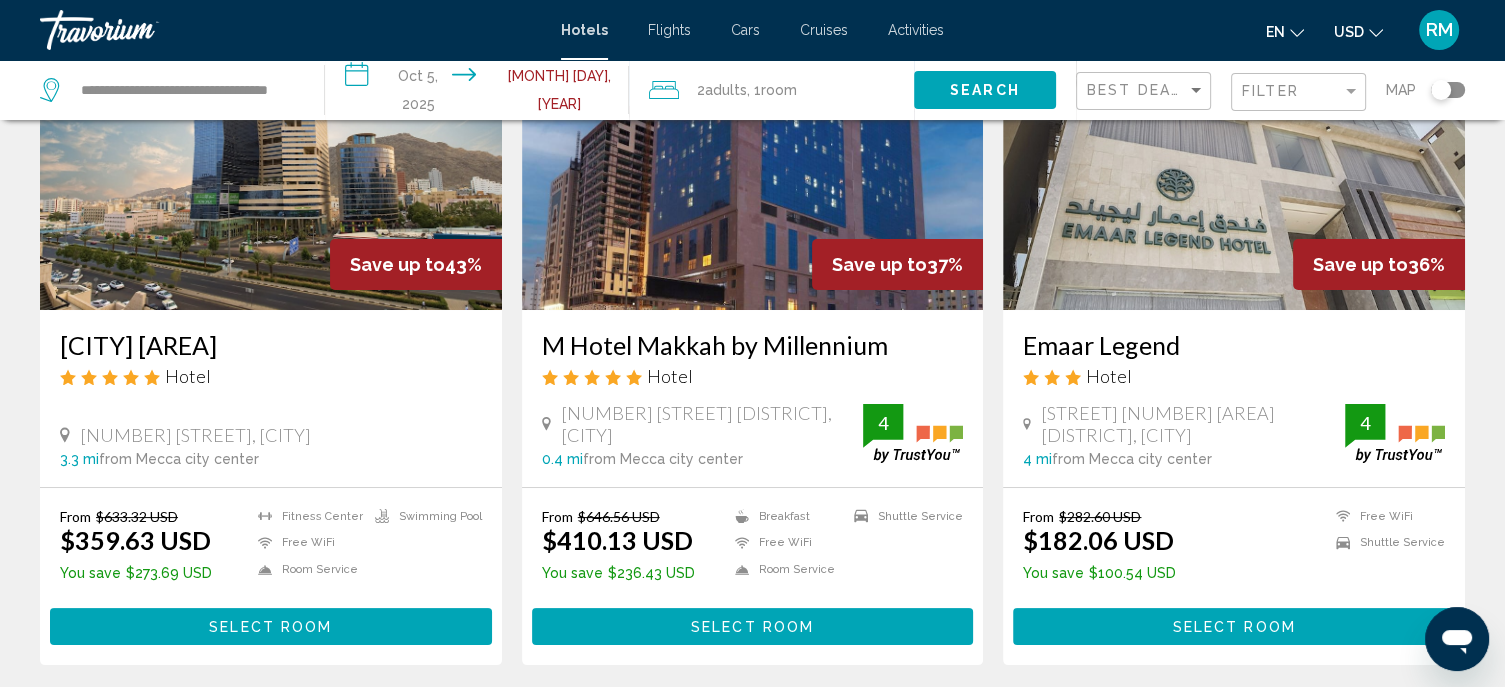 click on "[CITY] [AREA]" at bounding box center (271, 345) 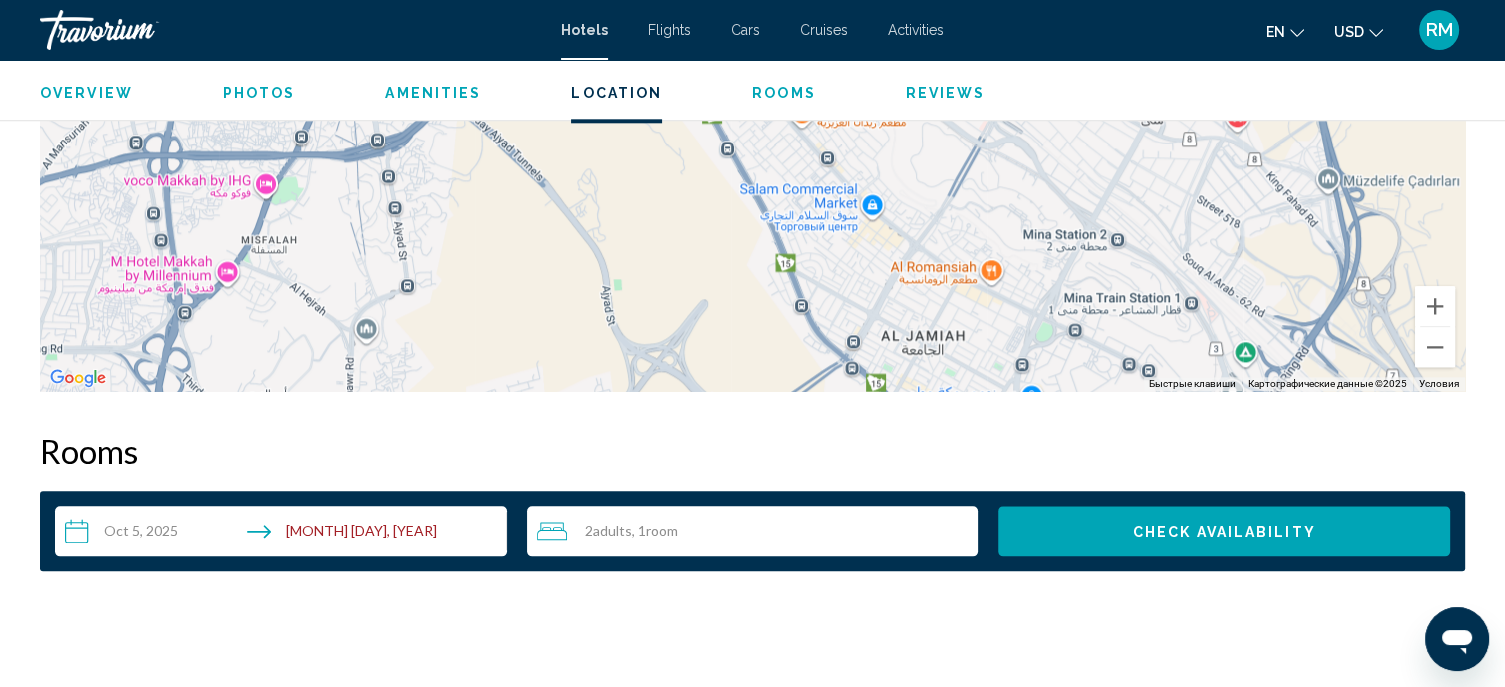 scroll, scrollTop: 2521, scrollLeft: 0, axis: vertical 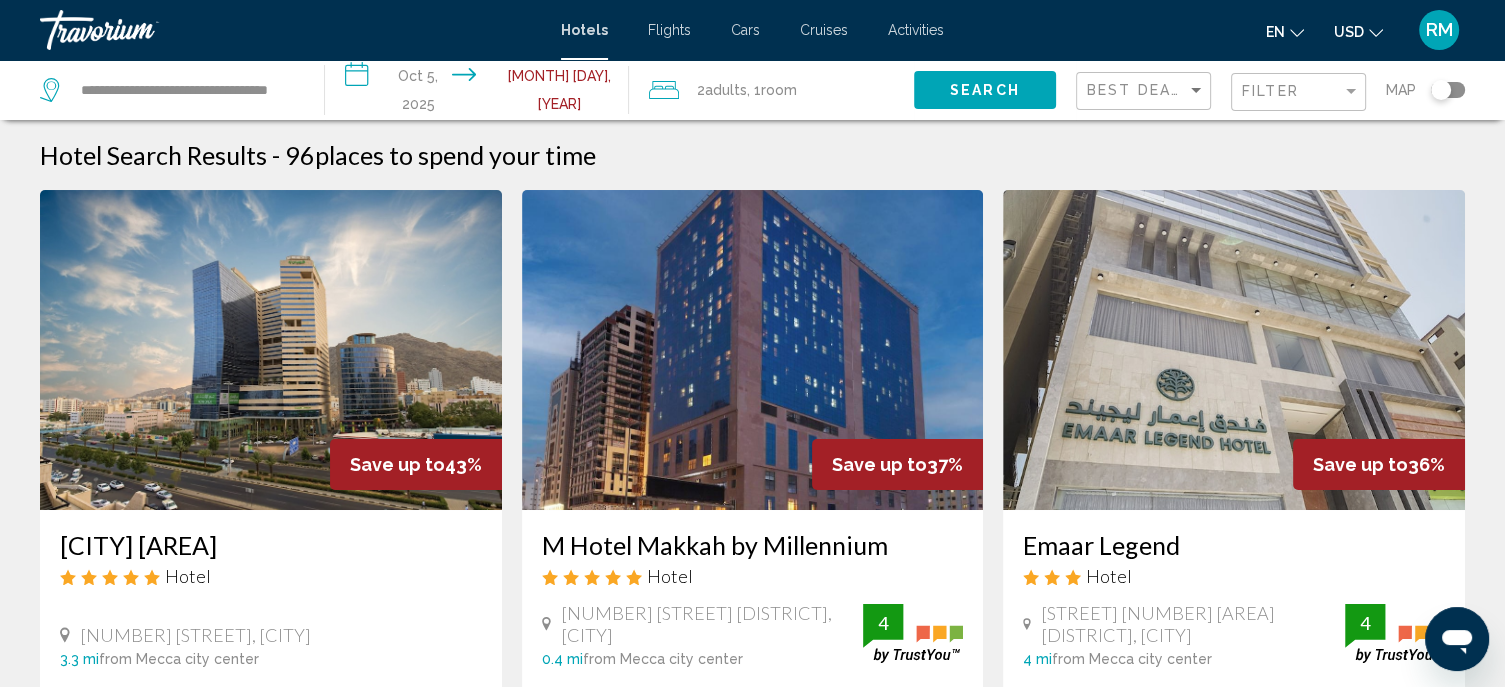 click on "**********" at bounding box center (172, 90) 